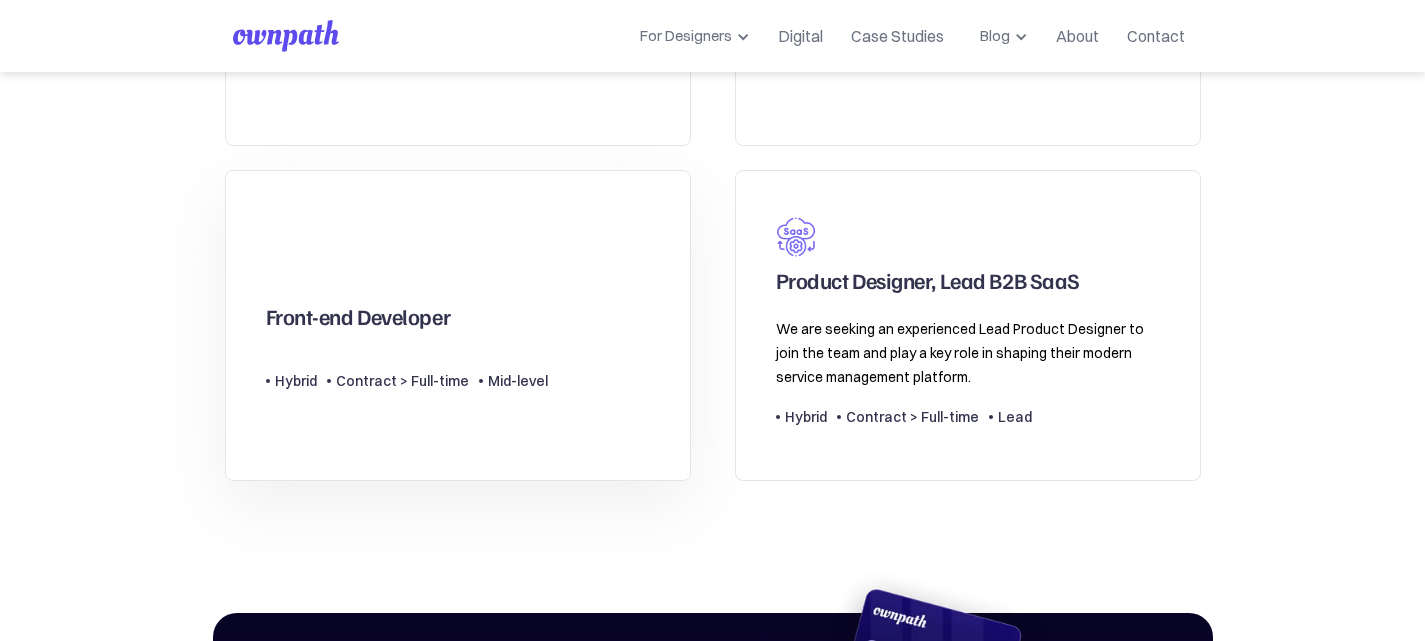 scroll, scrollTop: 743, scrollLeft: 0, axis: vertical 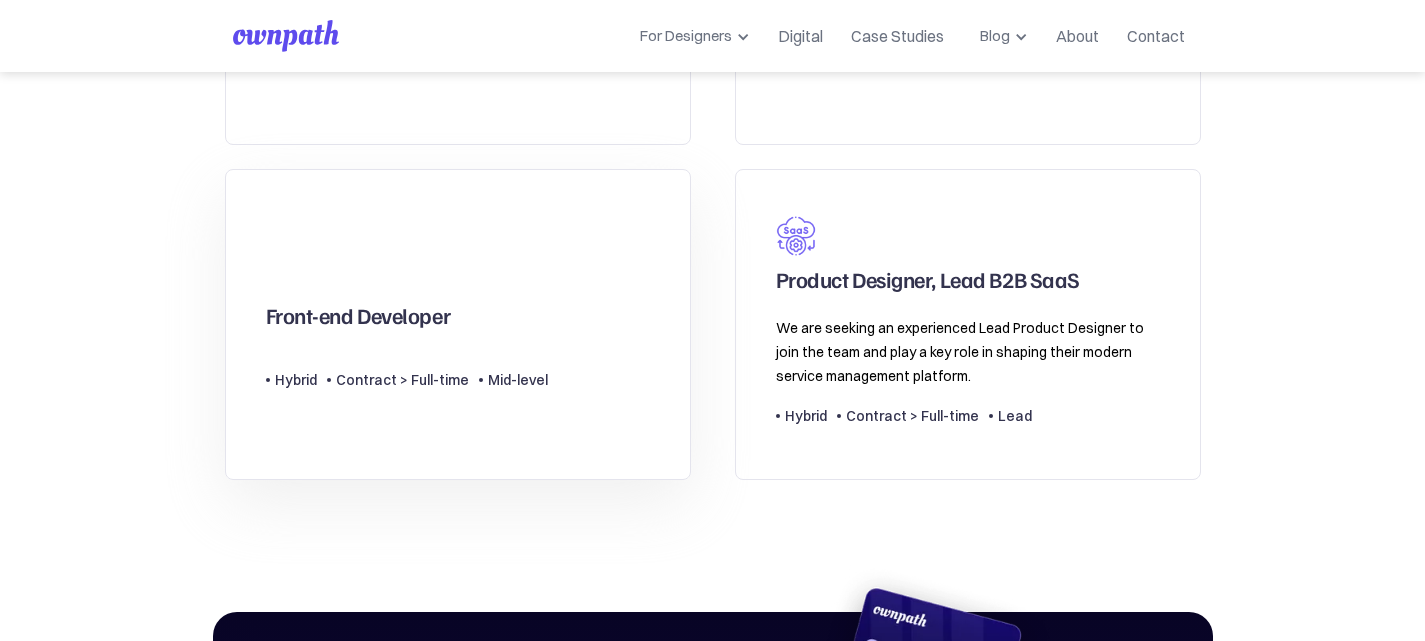 click on "Front-end Developer" at bounding box center (407, 290) 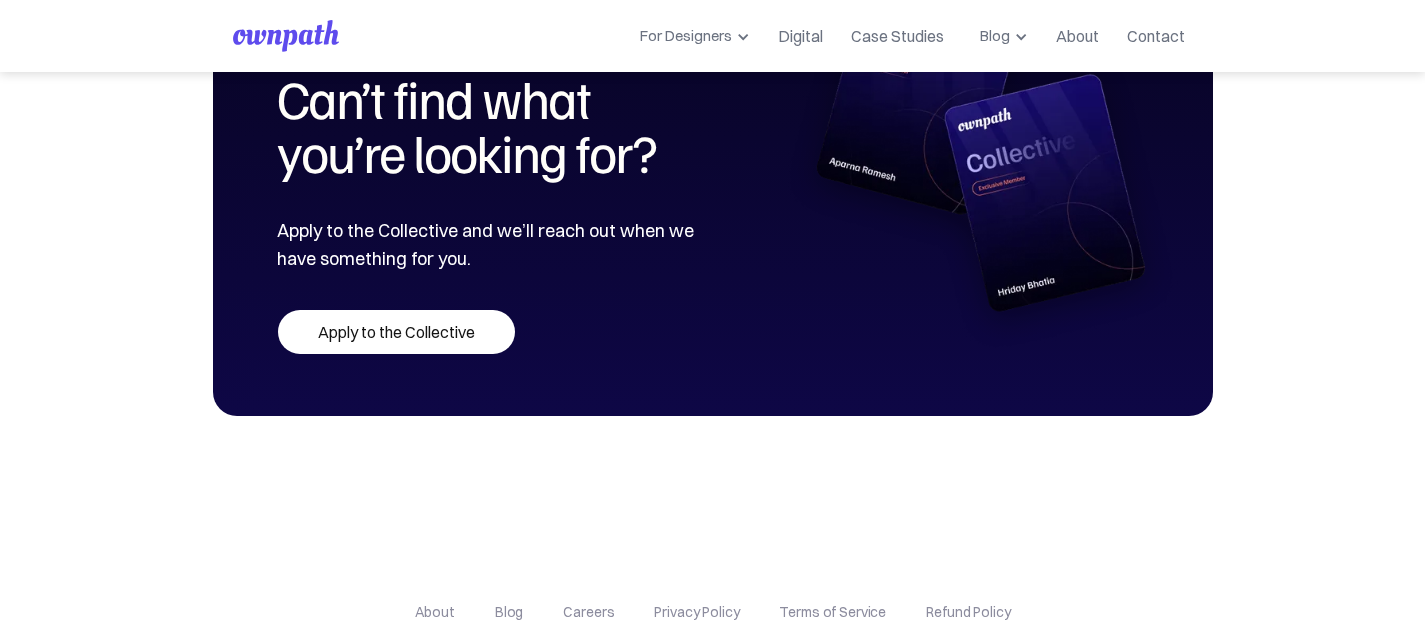 scroll, scrollTop: 1328, scrollLeft: 0, axis: vertical 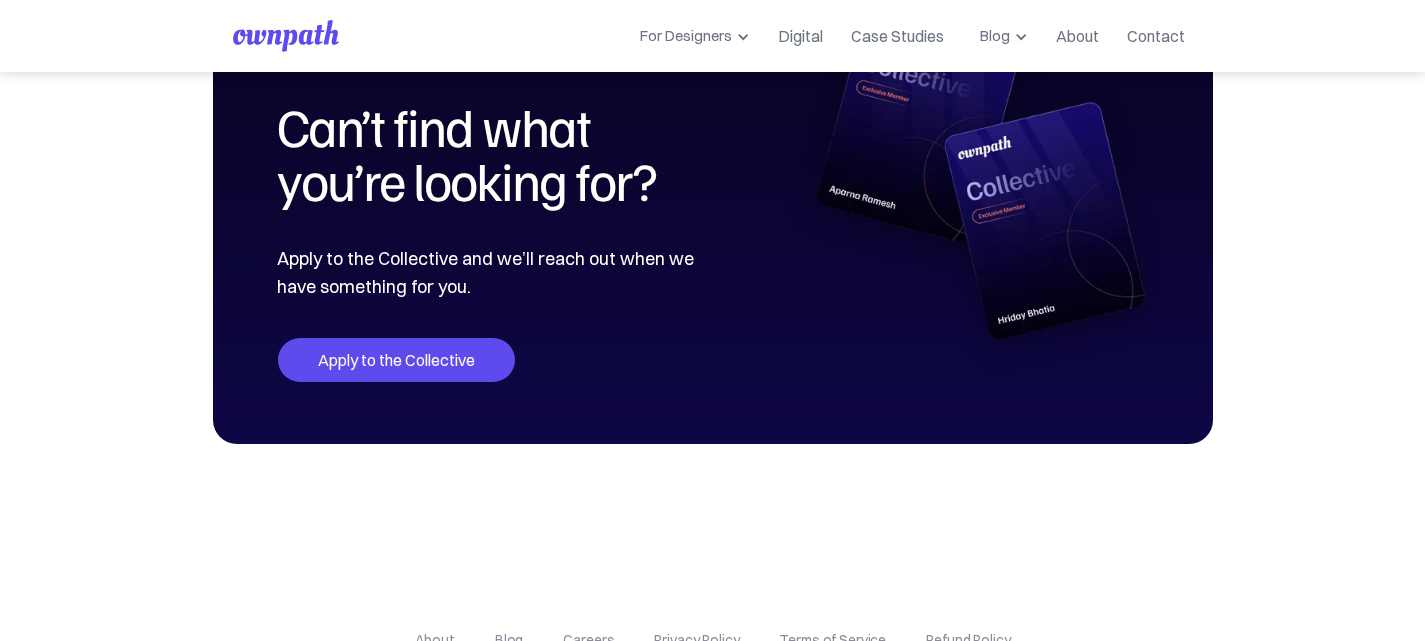 click on "Apply to the Collective" at bounding box center [396, 360] 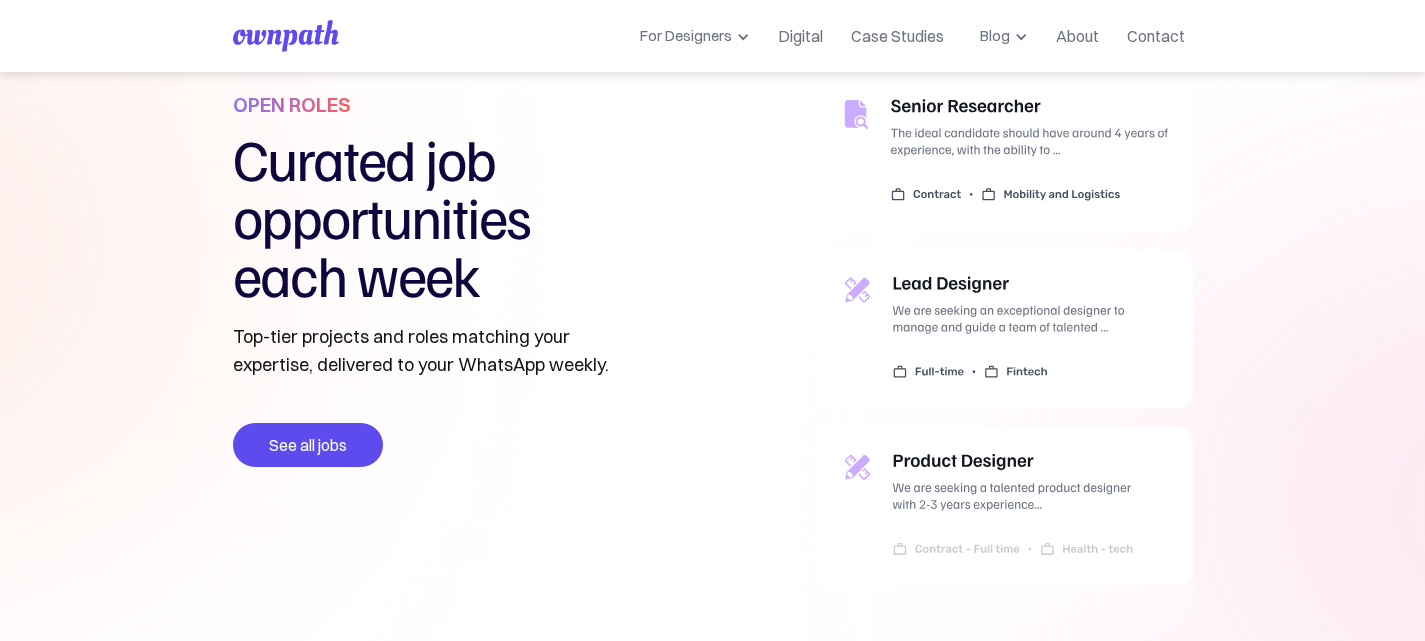 scroll, scrollTop: 664, scrollLeft: 0, axis: vertical 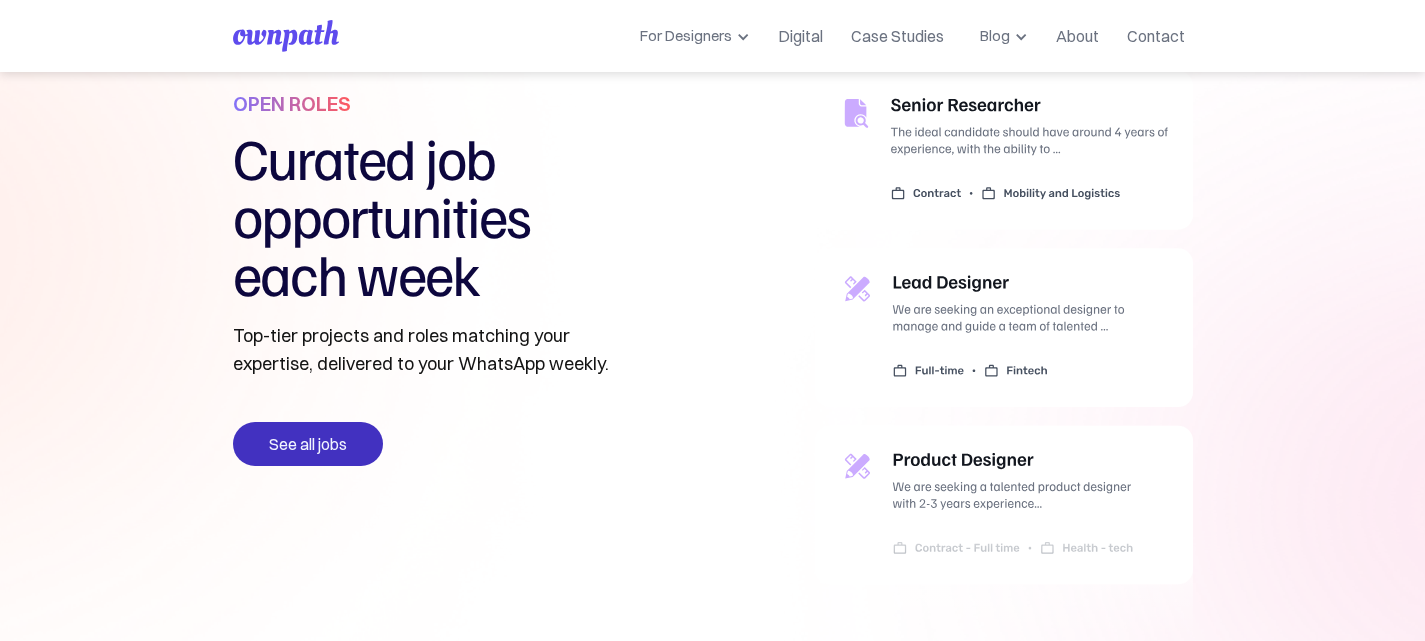 click on "See all jobs" at bounding box center (308, 444) 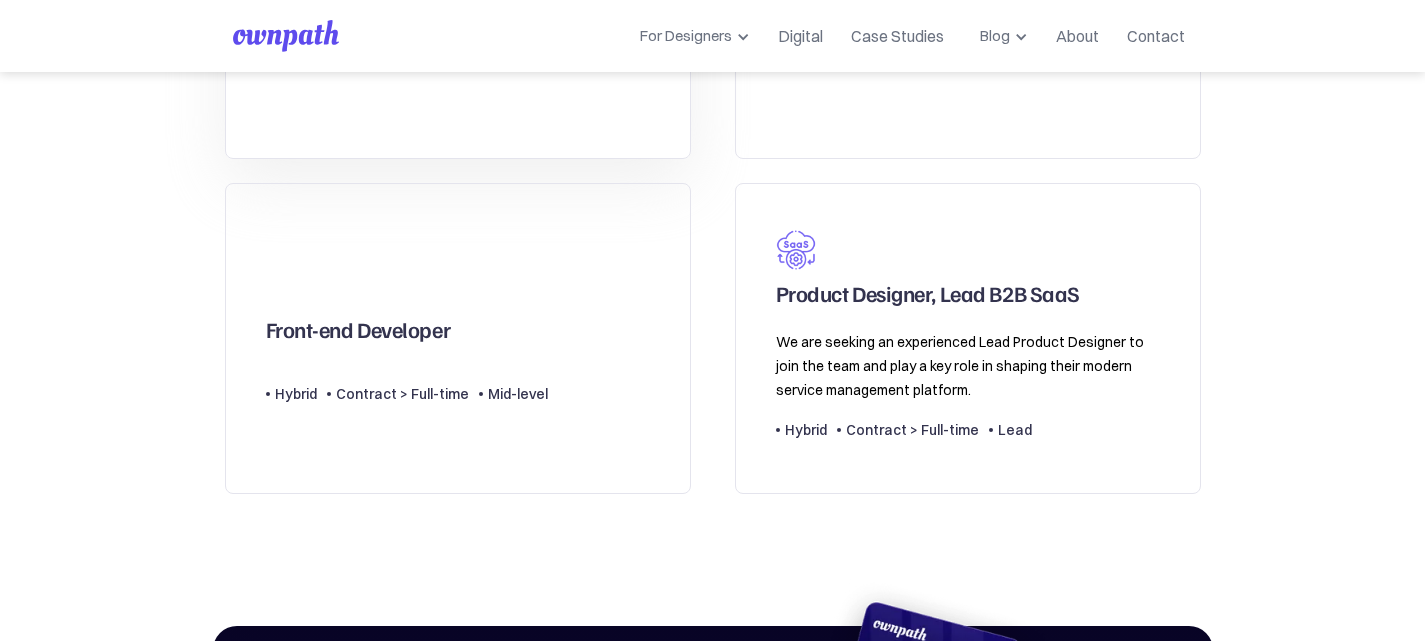 scroll, scrollTop: 754, scrollLeft: 0, axis: vertical 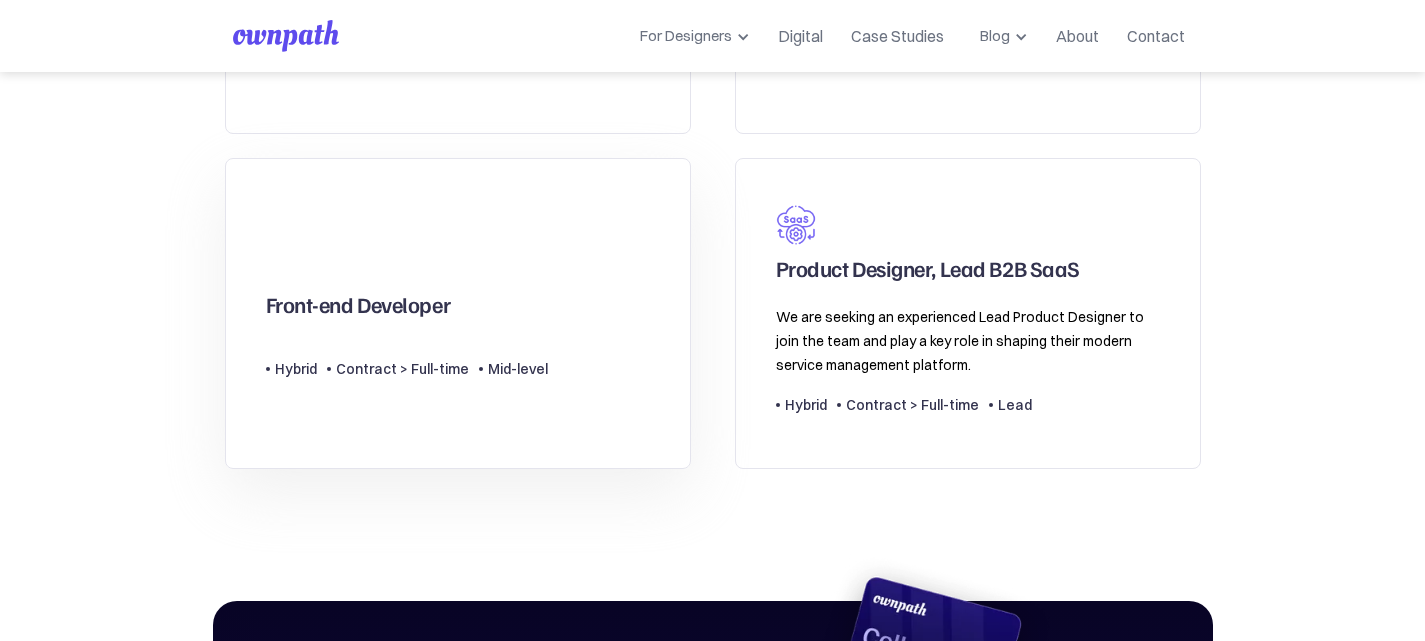 click on "Front-end Developer" at bounding box center (407, 279) 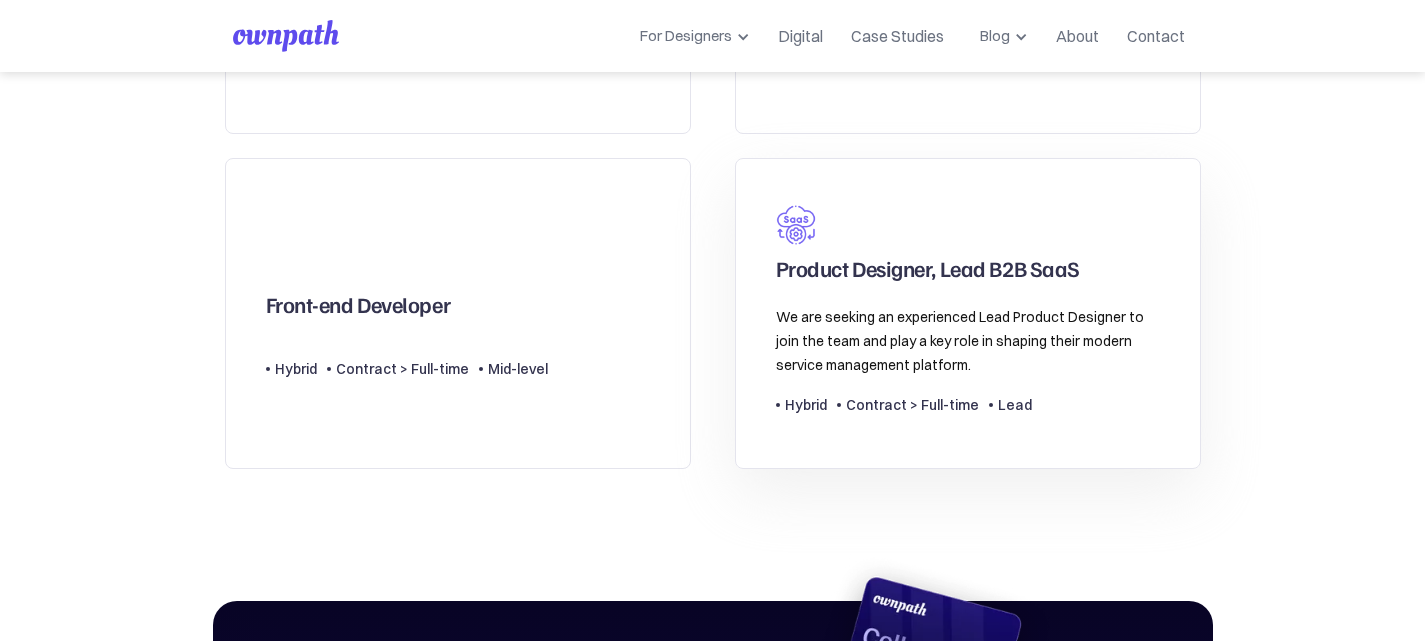 click on "Product Designer, Lead B2B SaaS We are seeking an experienced Lead Product Designer to join the team and play a key role in shaping their modern service management platform. Type Level Hybrid Contract > Full-time Lead" at bounding box center [968, 313] 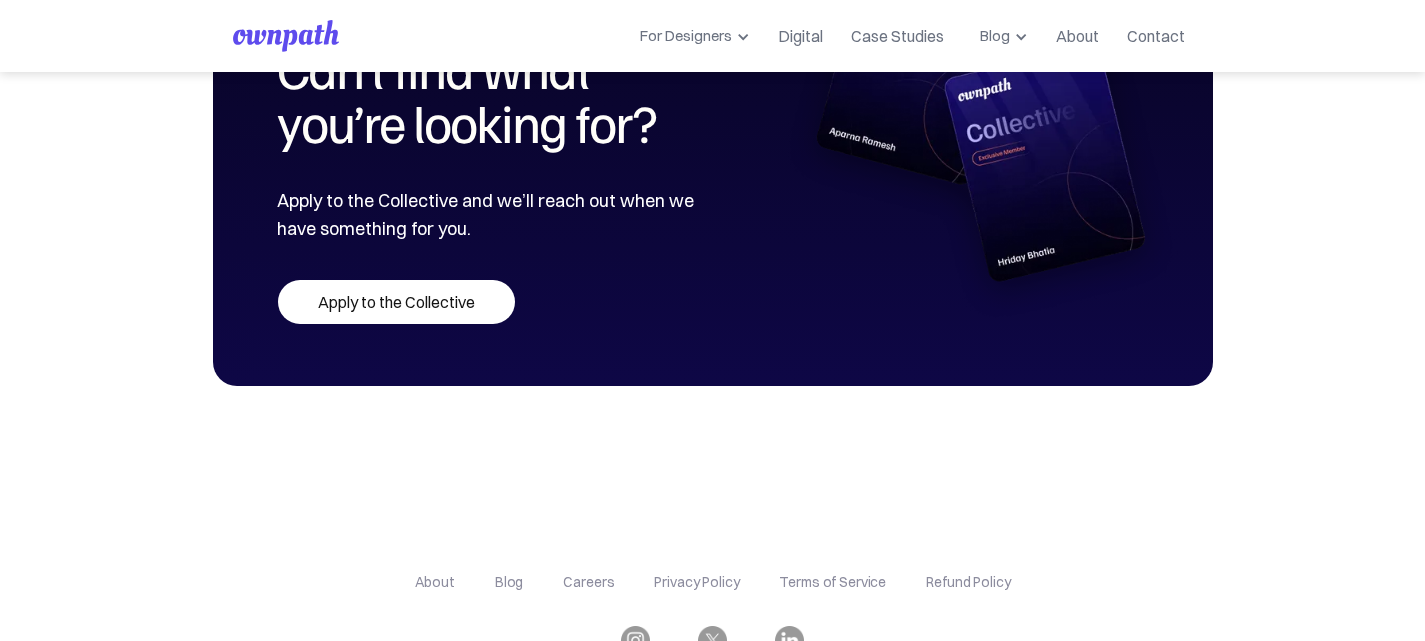 scroll, scrollTop: 1385, scrollLeft: 0, axis: vertical 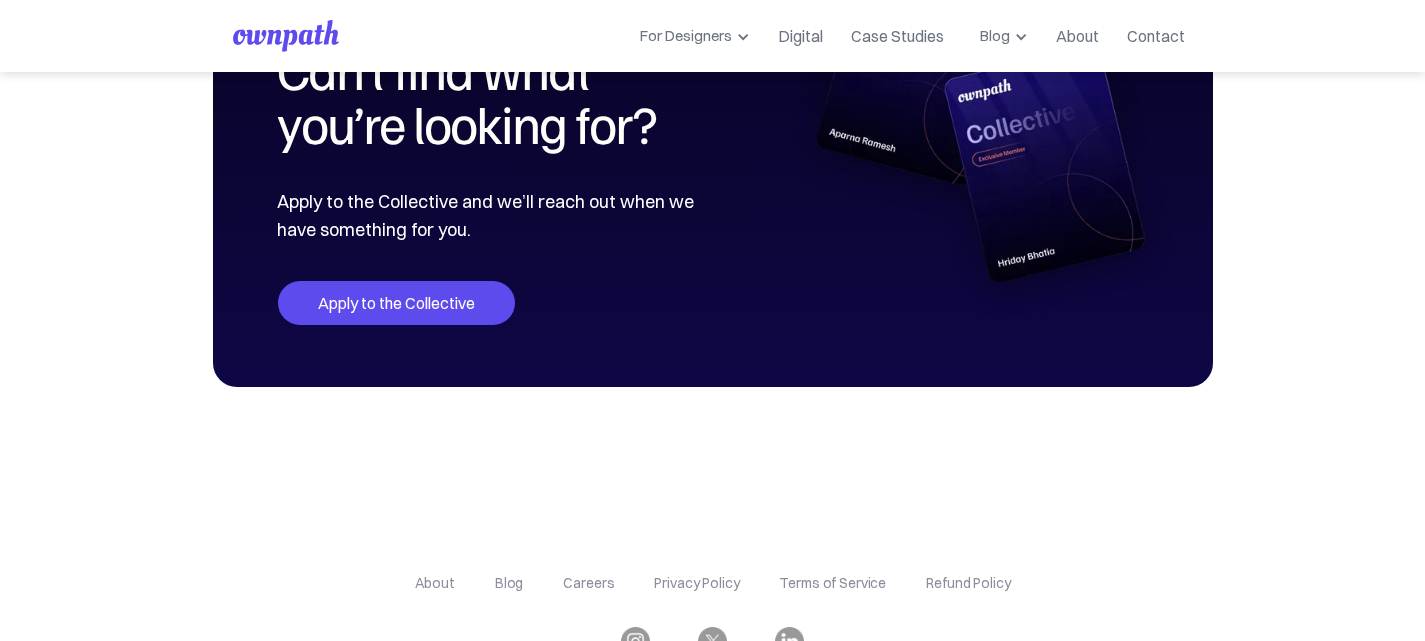 click on "Apply to the Collective" at bounding box center [396, 303] 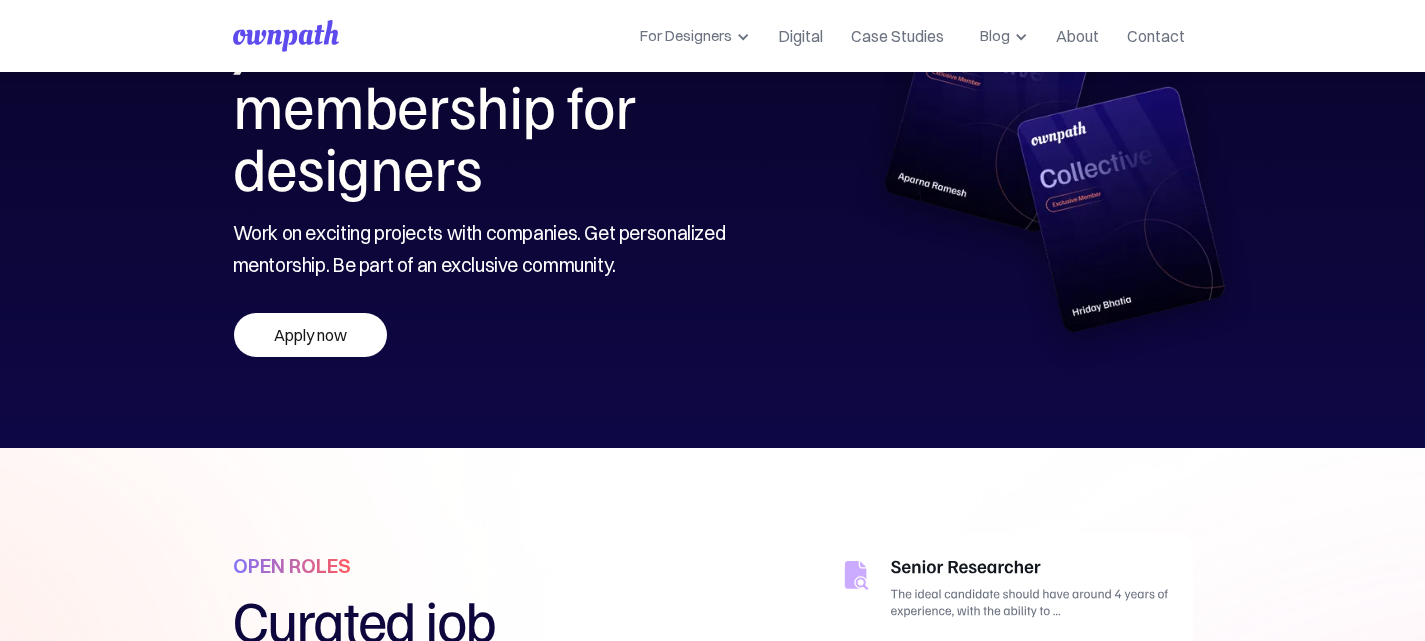 scroll, scrollTop: 195, scrollLeft: 0, axis: vertical 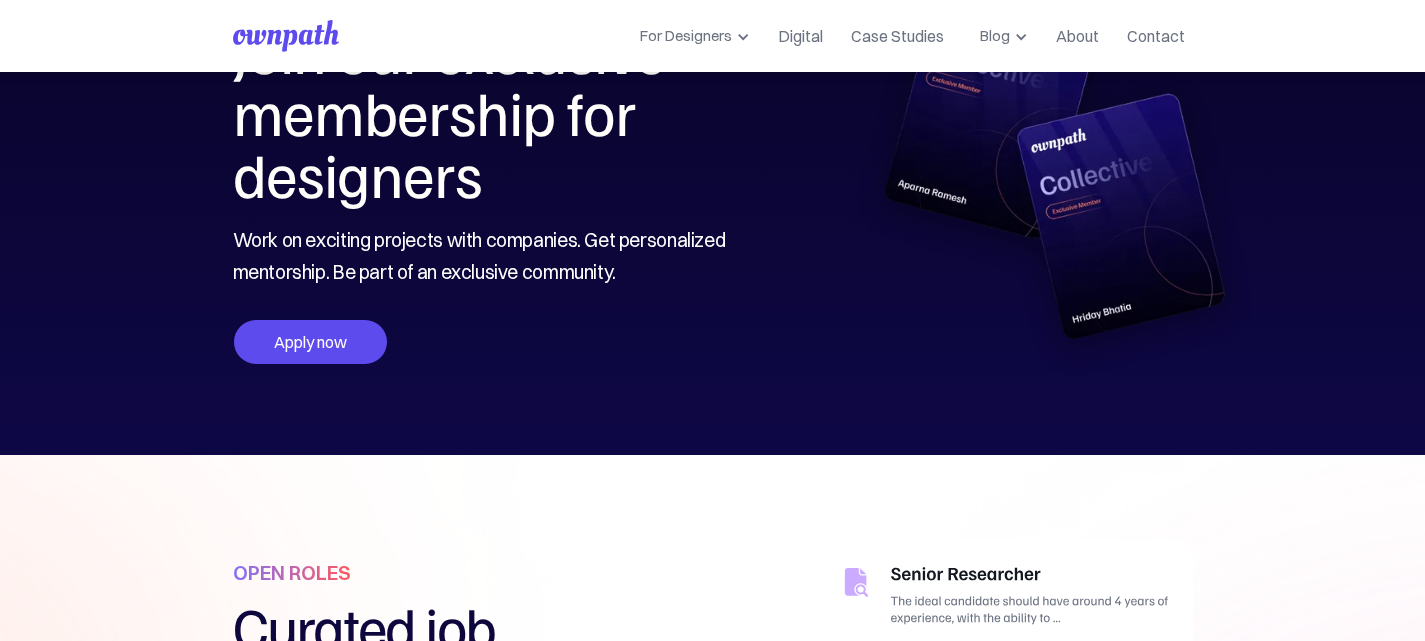 click on "Apply now" at bounding box center [310, 342] 